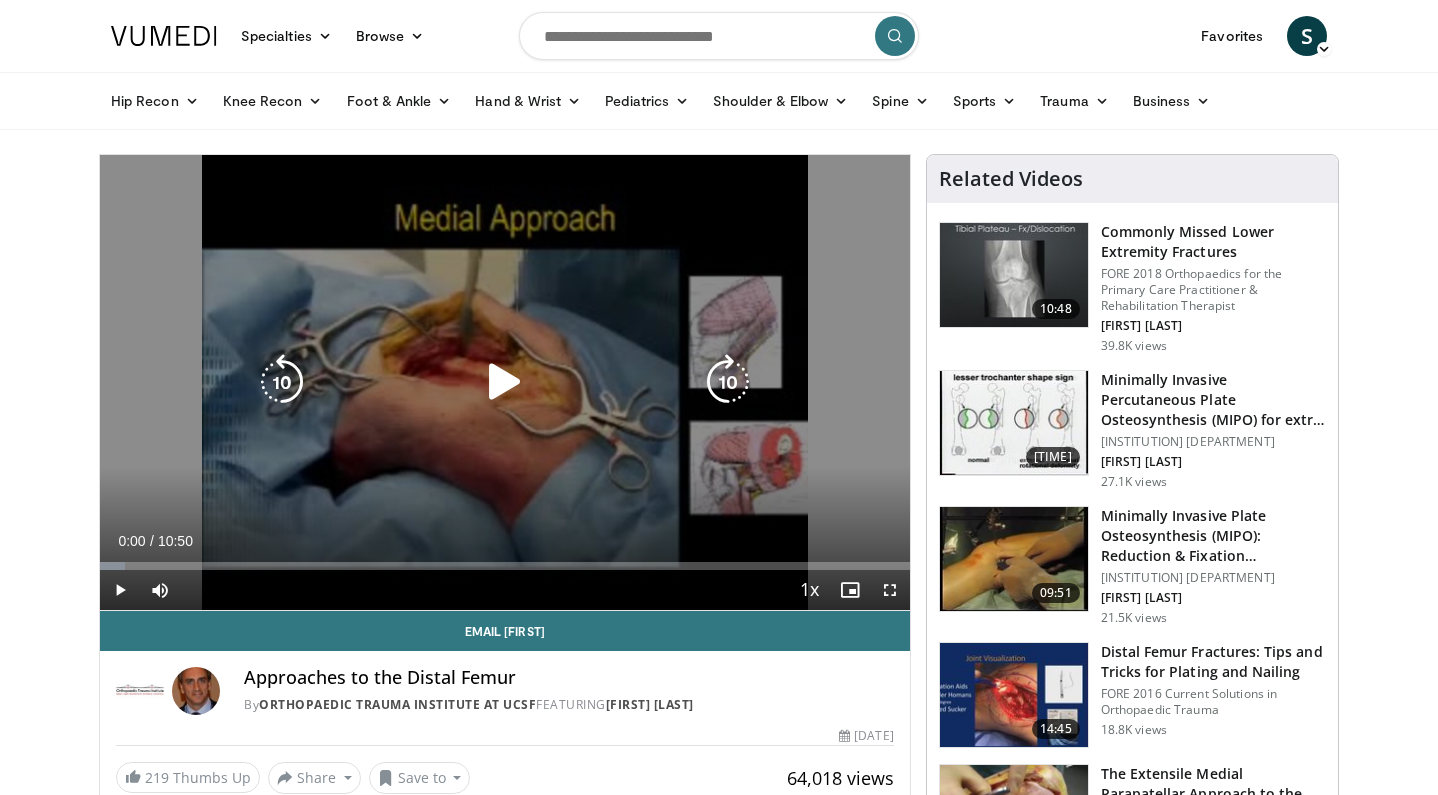 scroll, scrollTop: 0, scrollLeft: 0, axis: both 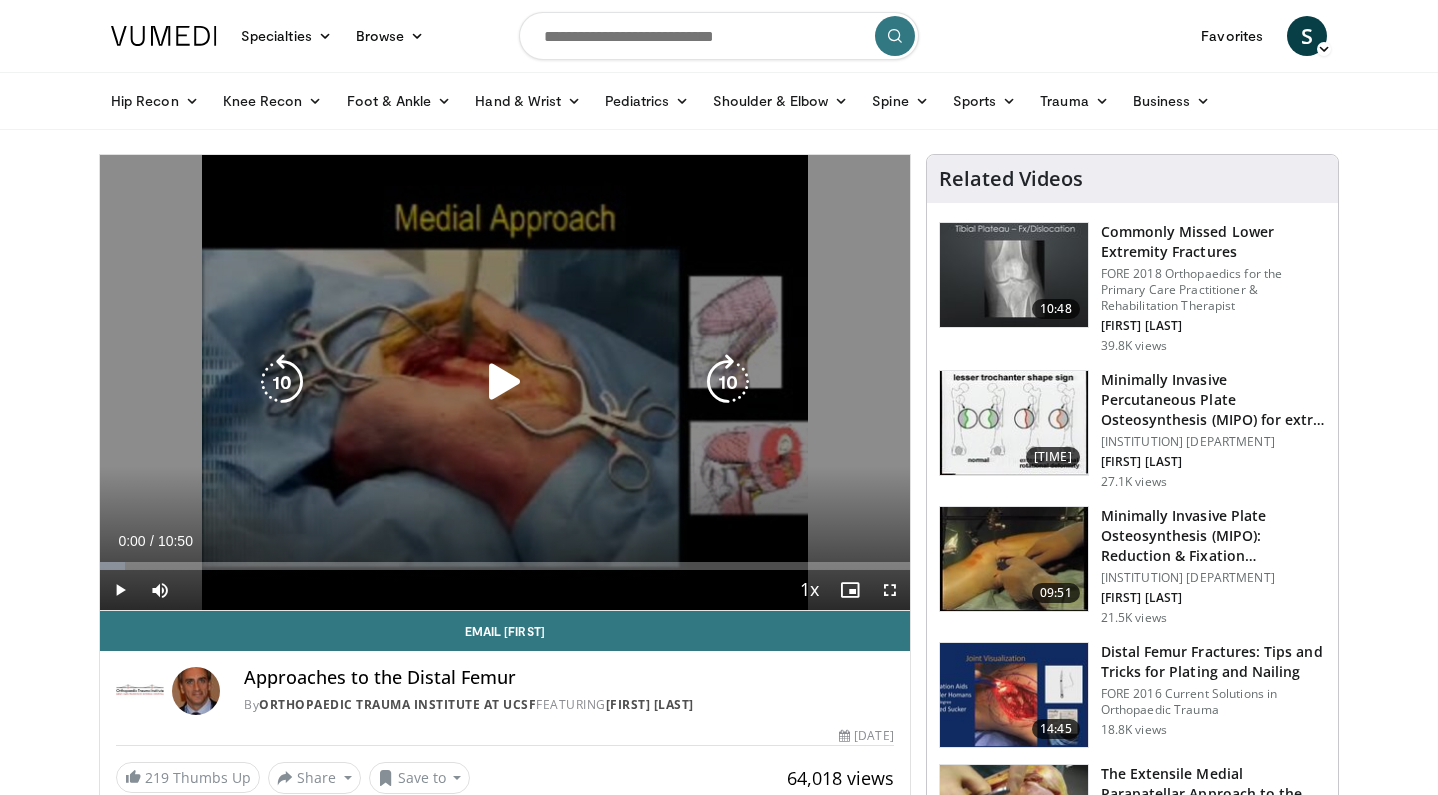 click at bounding box center [505, 382] 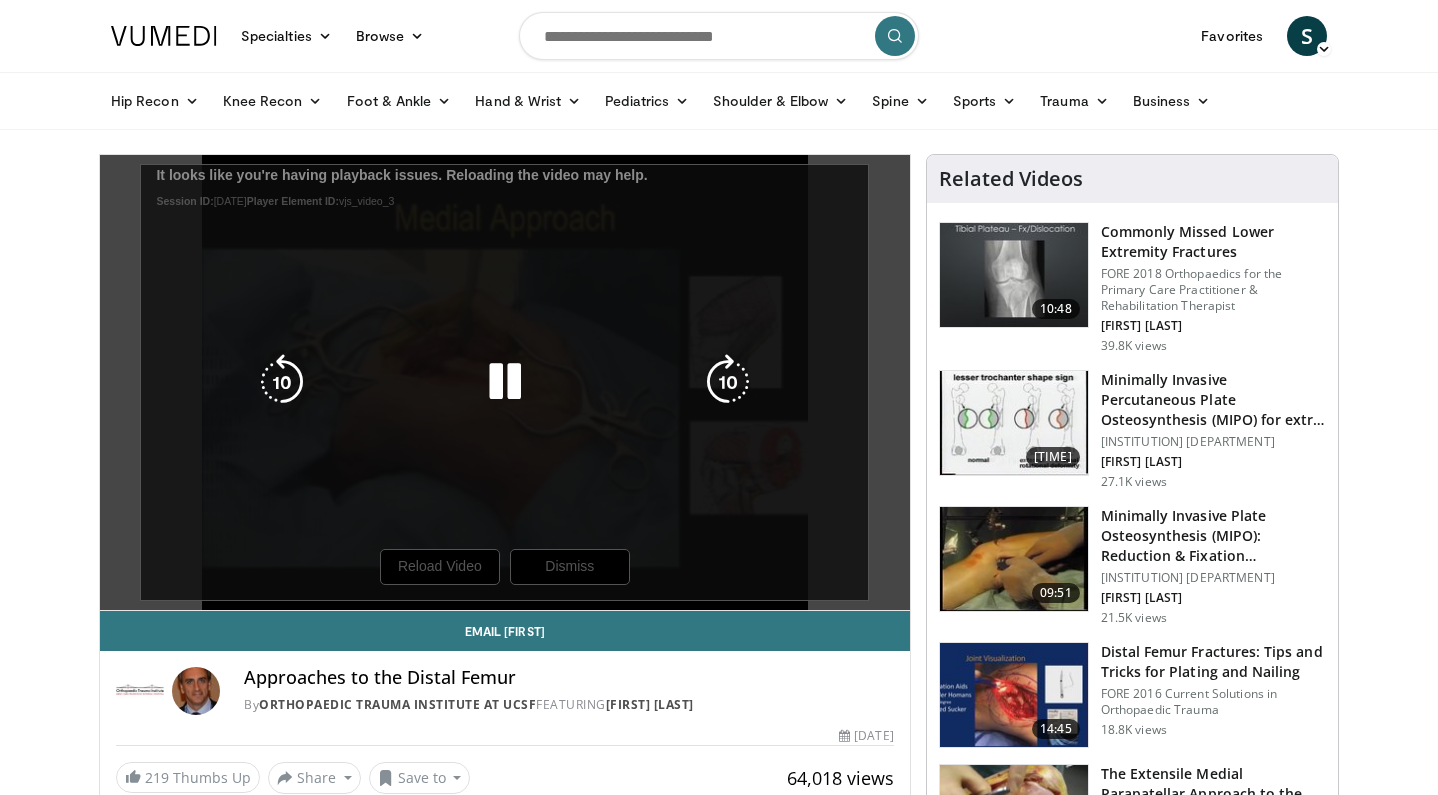 click on "[NUMBER] seconds
Tap to unmute" at bounding box center (505, 382) 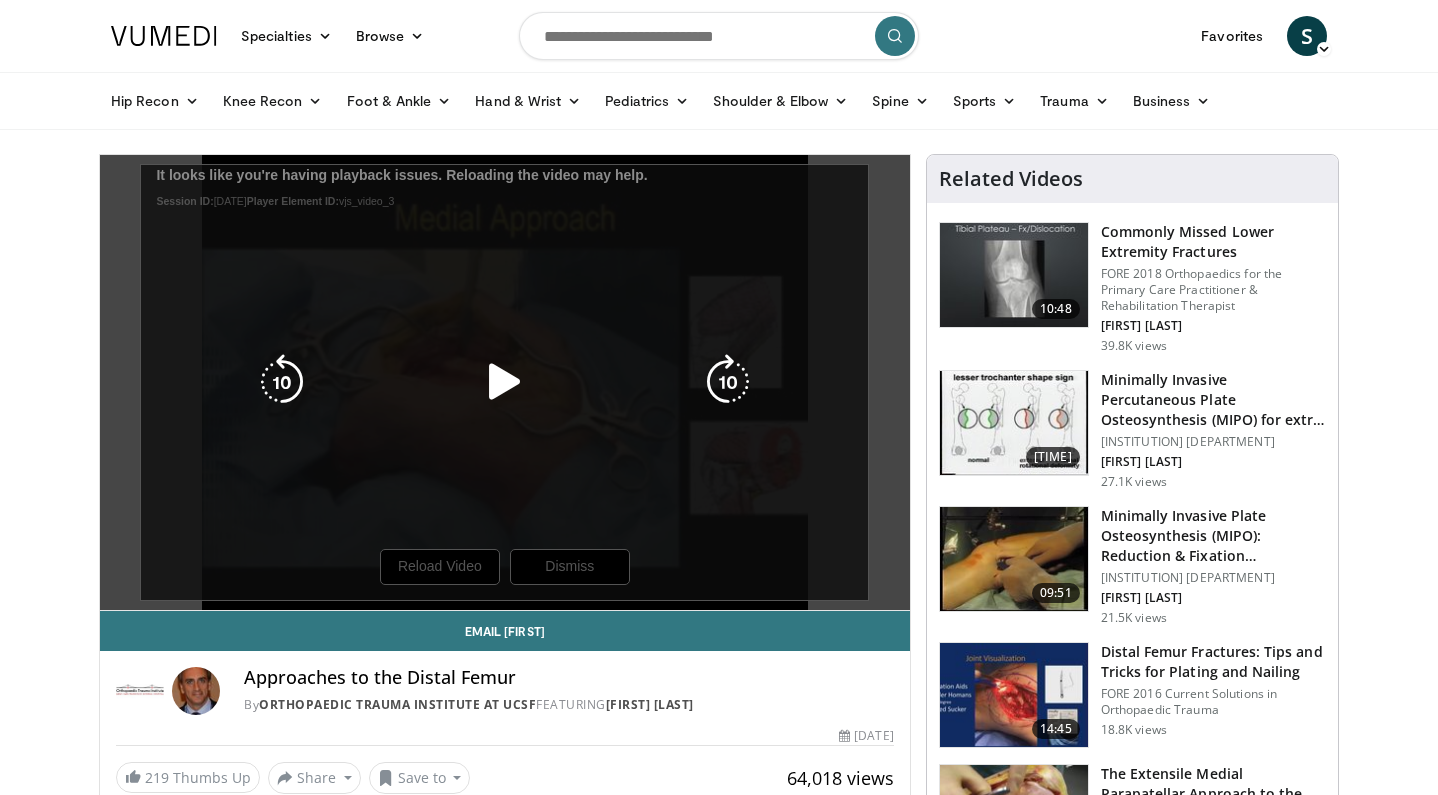 click on "[NUMBER] seconds
Tap to unmute" at bounding box center (505, 382) 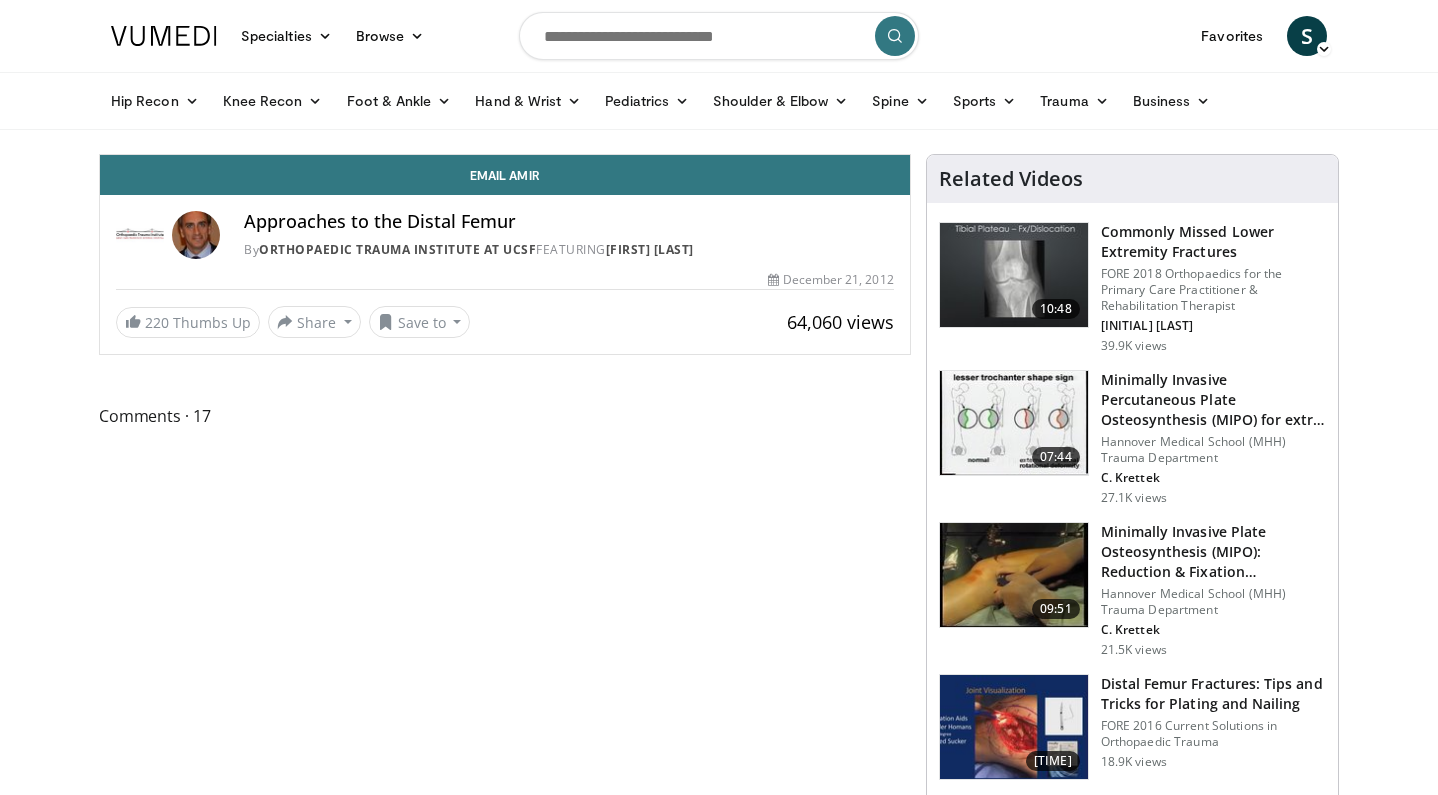 scroll, scrollTop: 0, scrollLeft: 0, axis: both 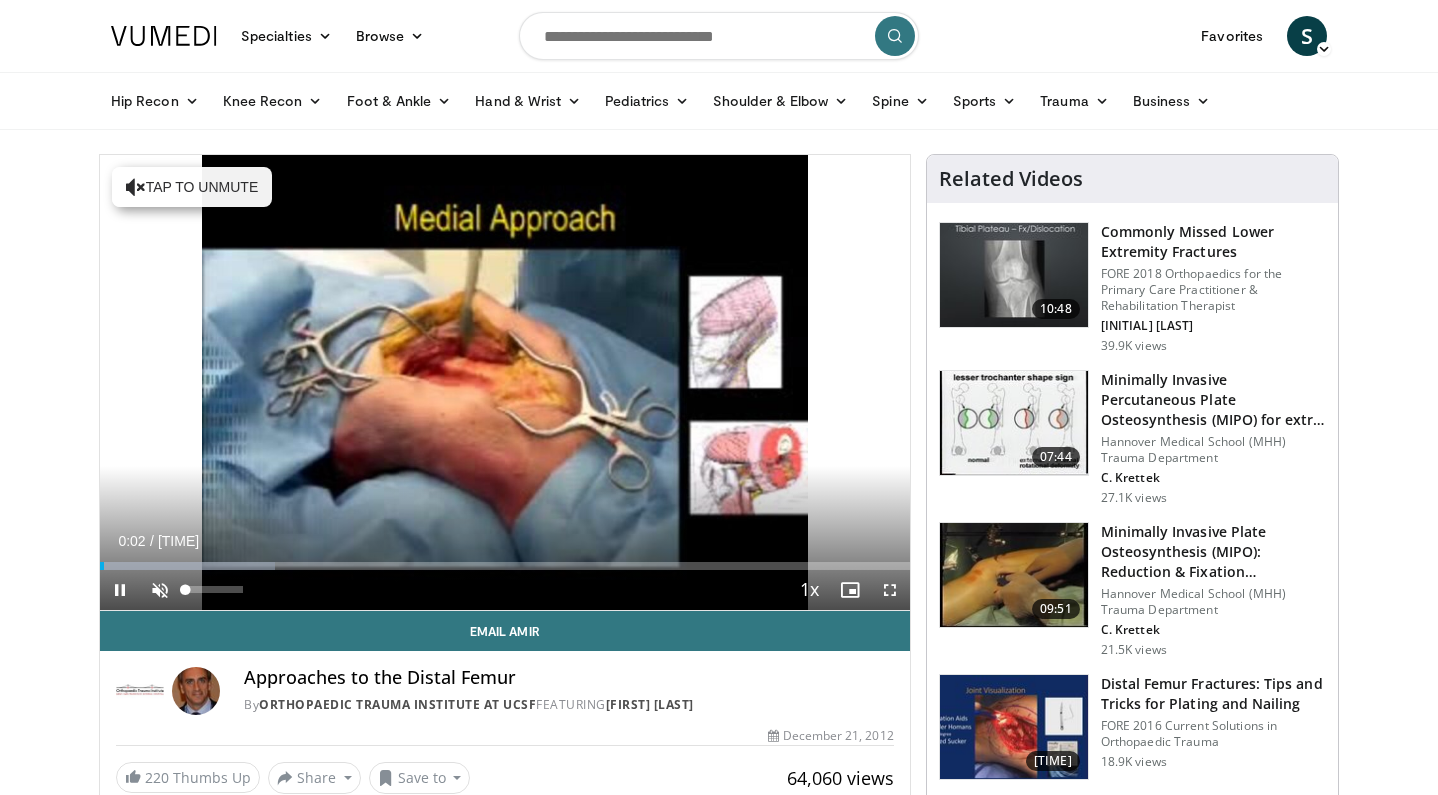 click at bounding box center [160, 590] 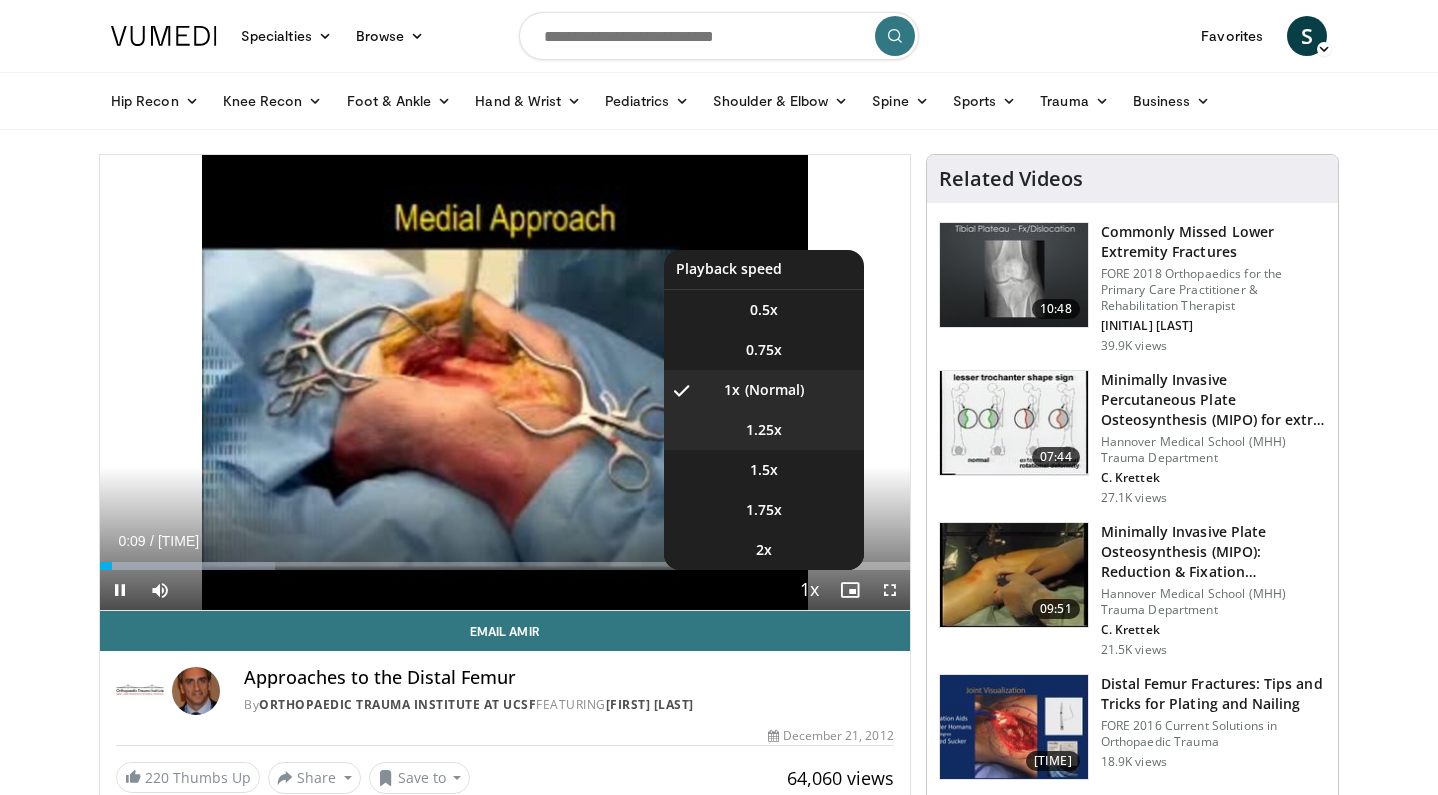 click on "1.25x" at bounding box center (764, 310) 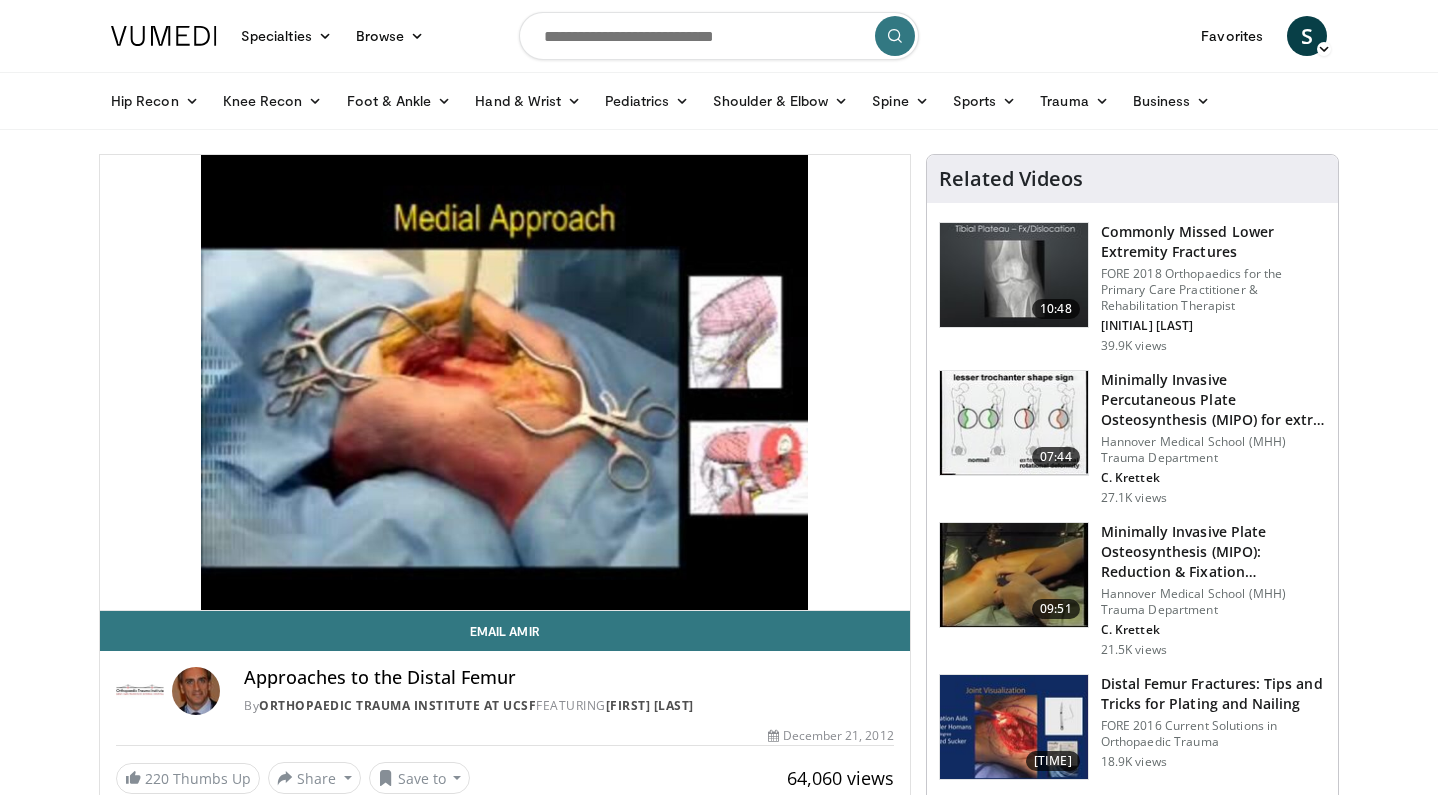 scroll, scrollTop: 0, scrollLeft: 0, axis: both 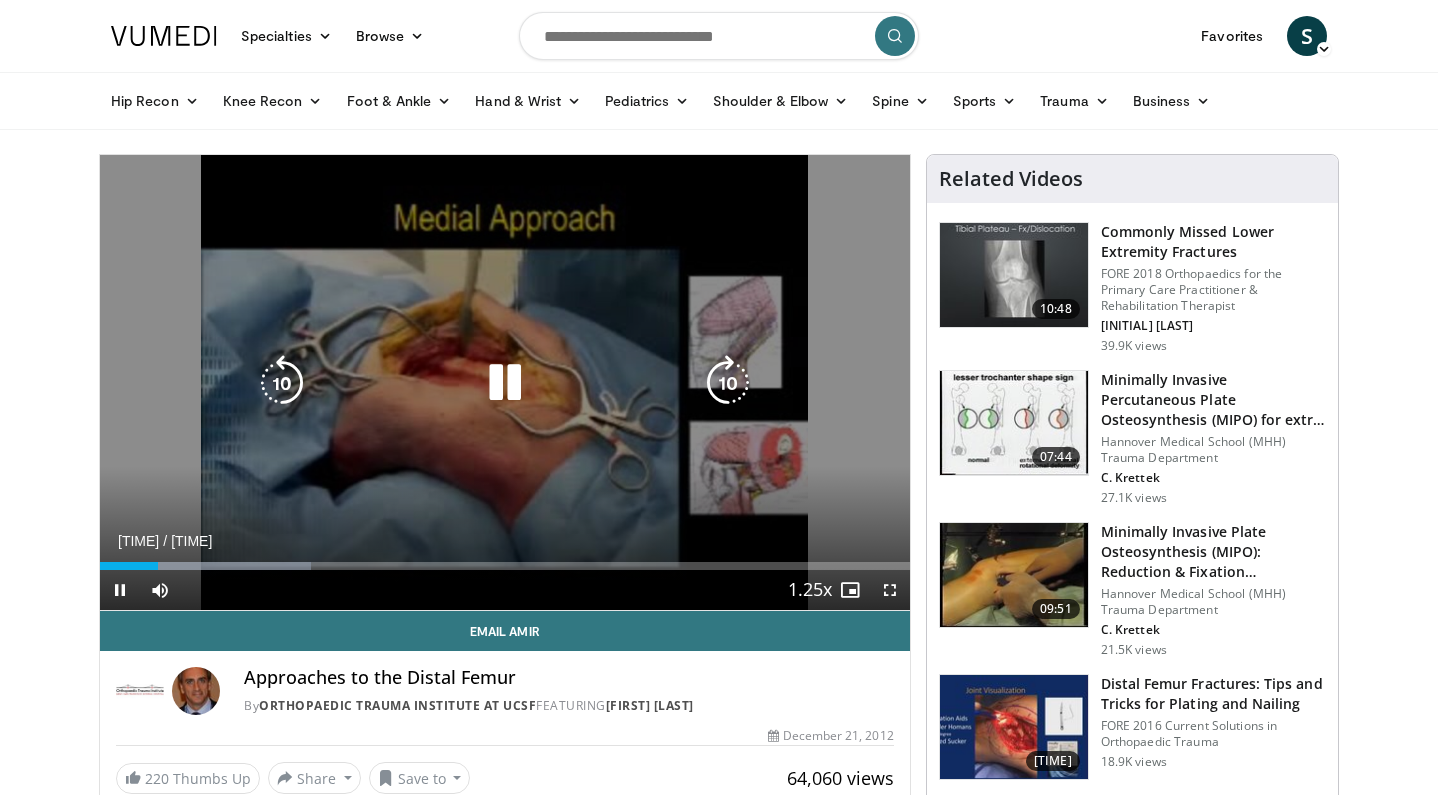 click at bounding box center [505, 383] 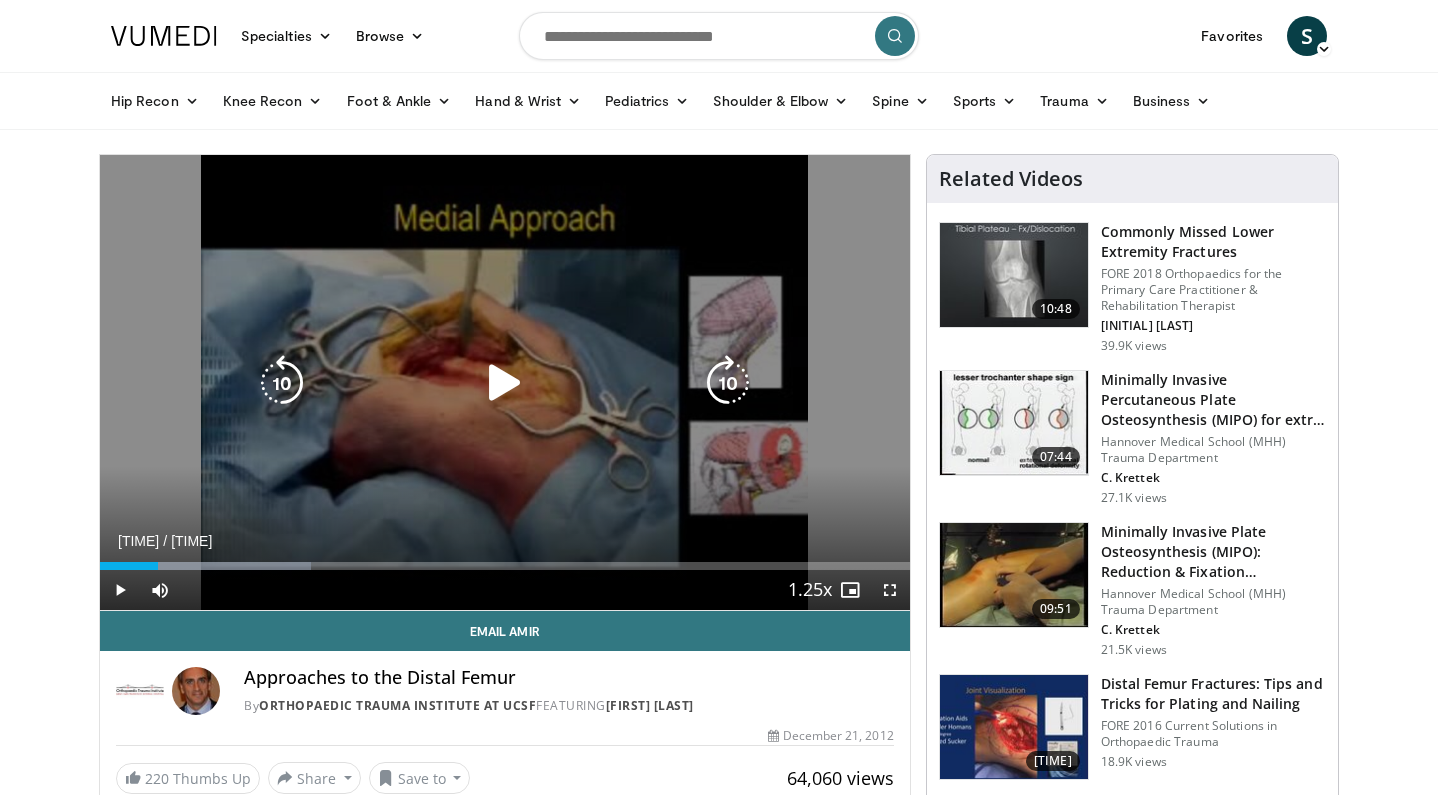click at bounding box center (505, 383) 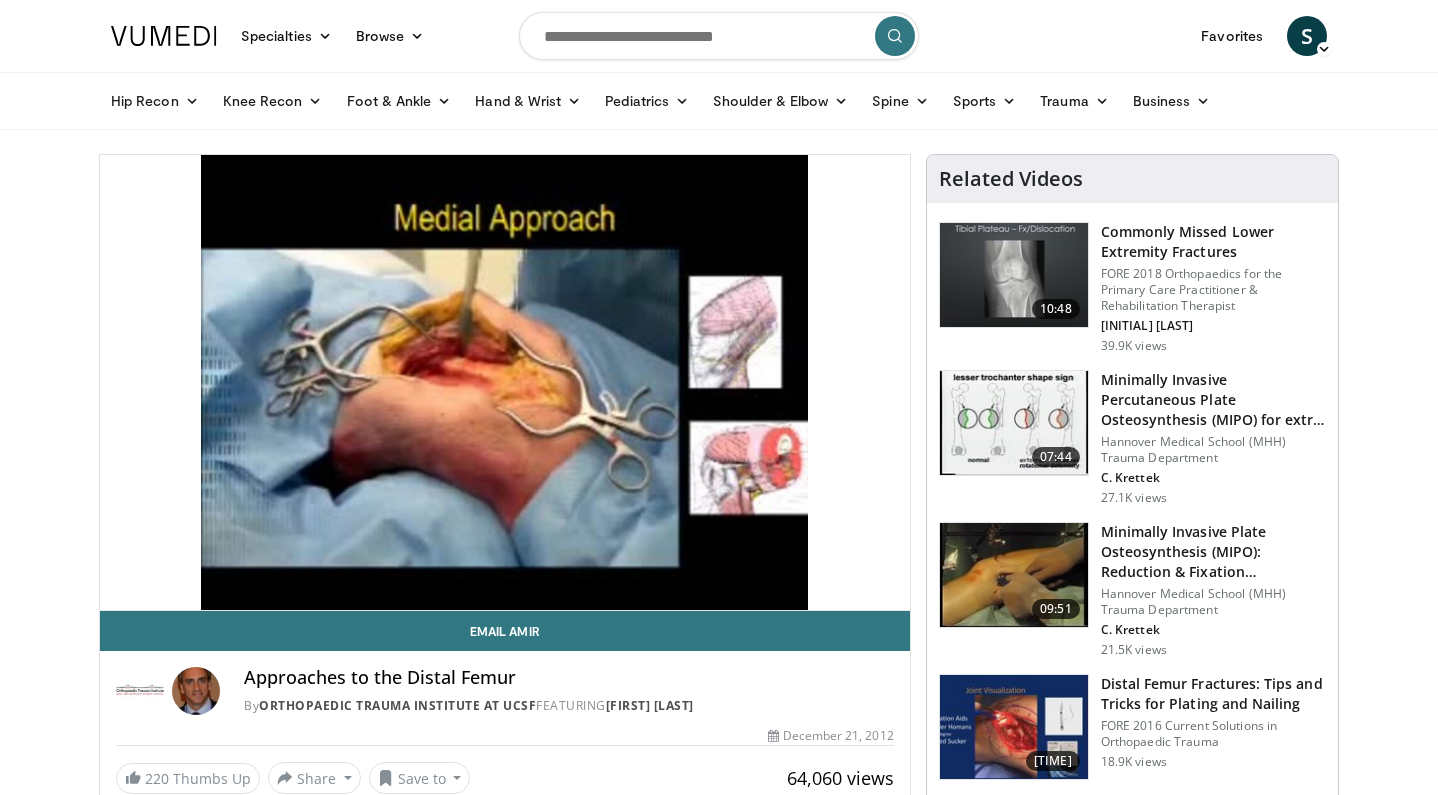 click on "[NUMBER] seconds
Tap to unmute" at bounding box center (505, 382) 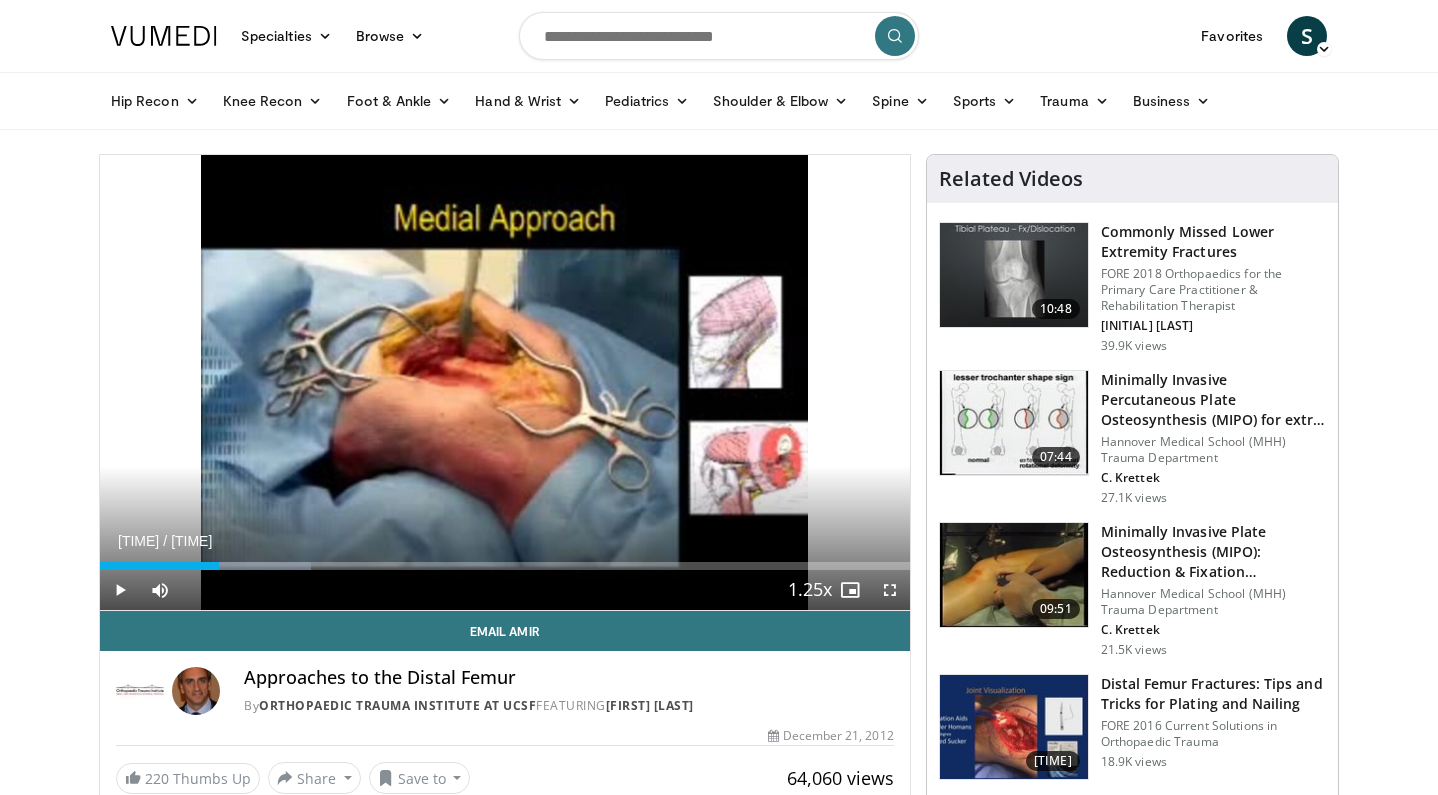 click at bounding box center [120, 590] 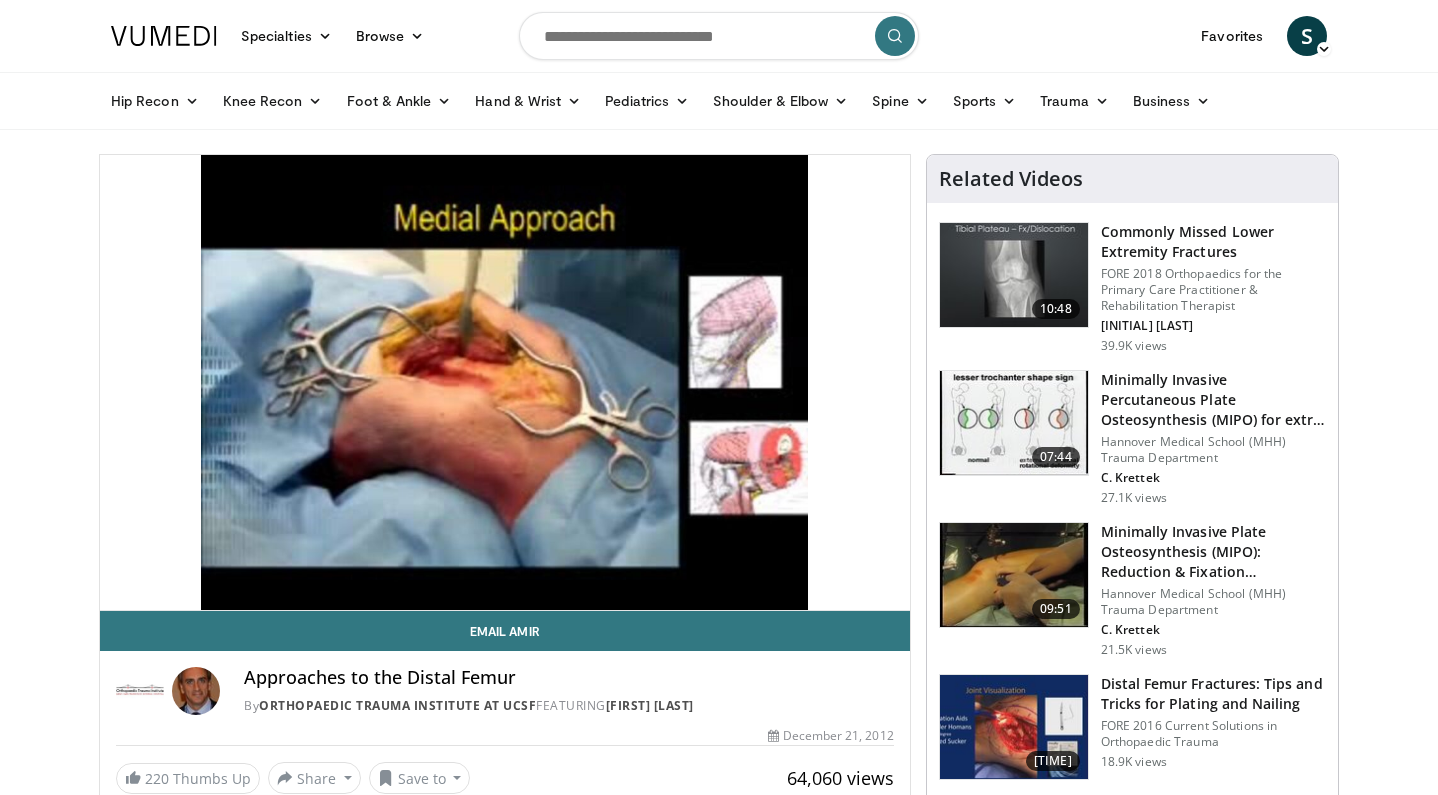 click on "Distal Femur Fractures: Tips and Tricks for Plating and Nailing" at bounding box center (1213, 694) 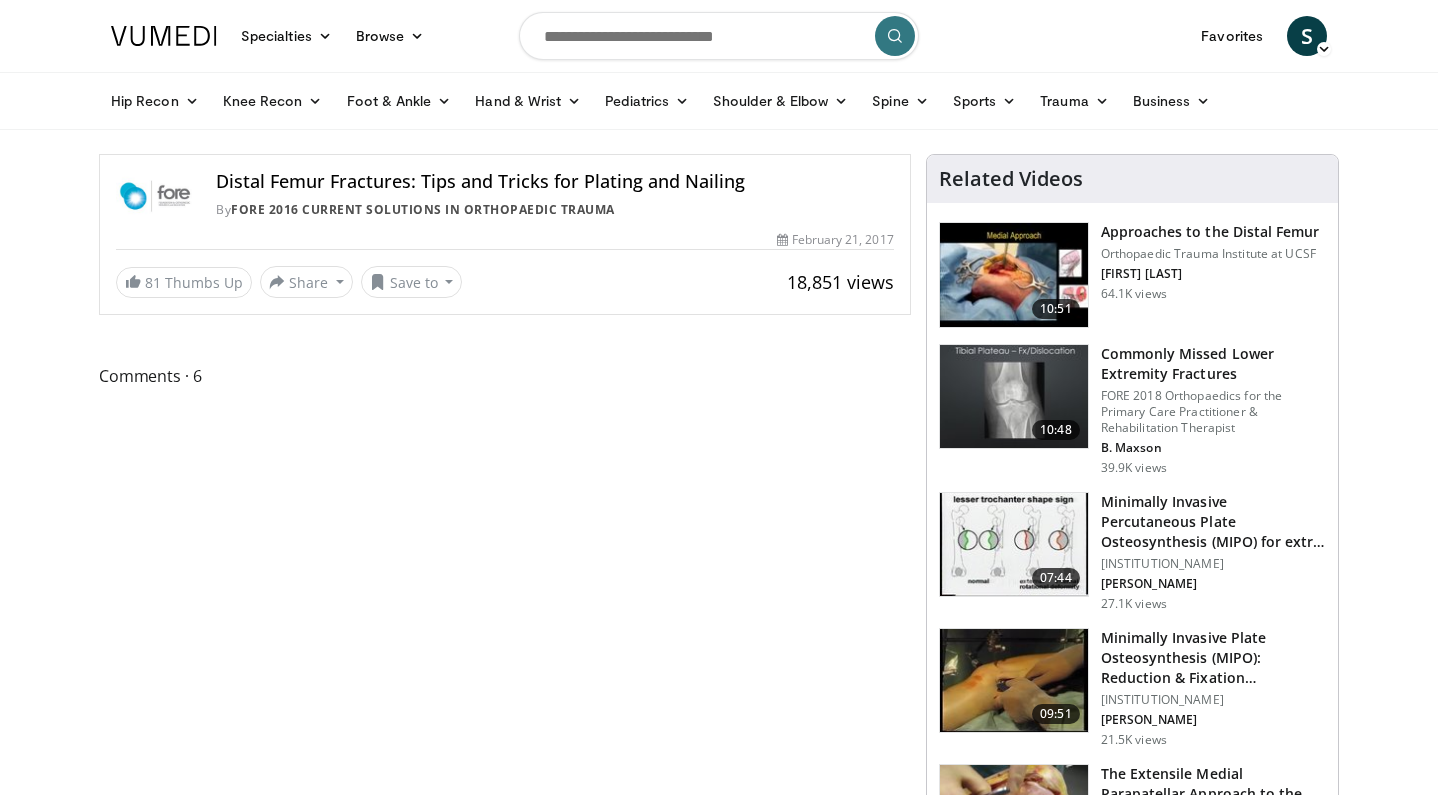 scroll, scrollTop: 0, scrollLeft: 0, axis: both 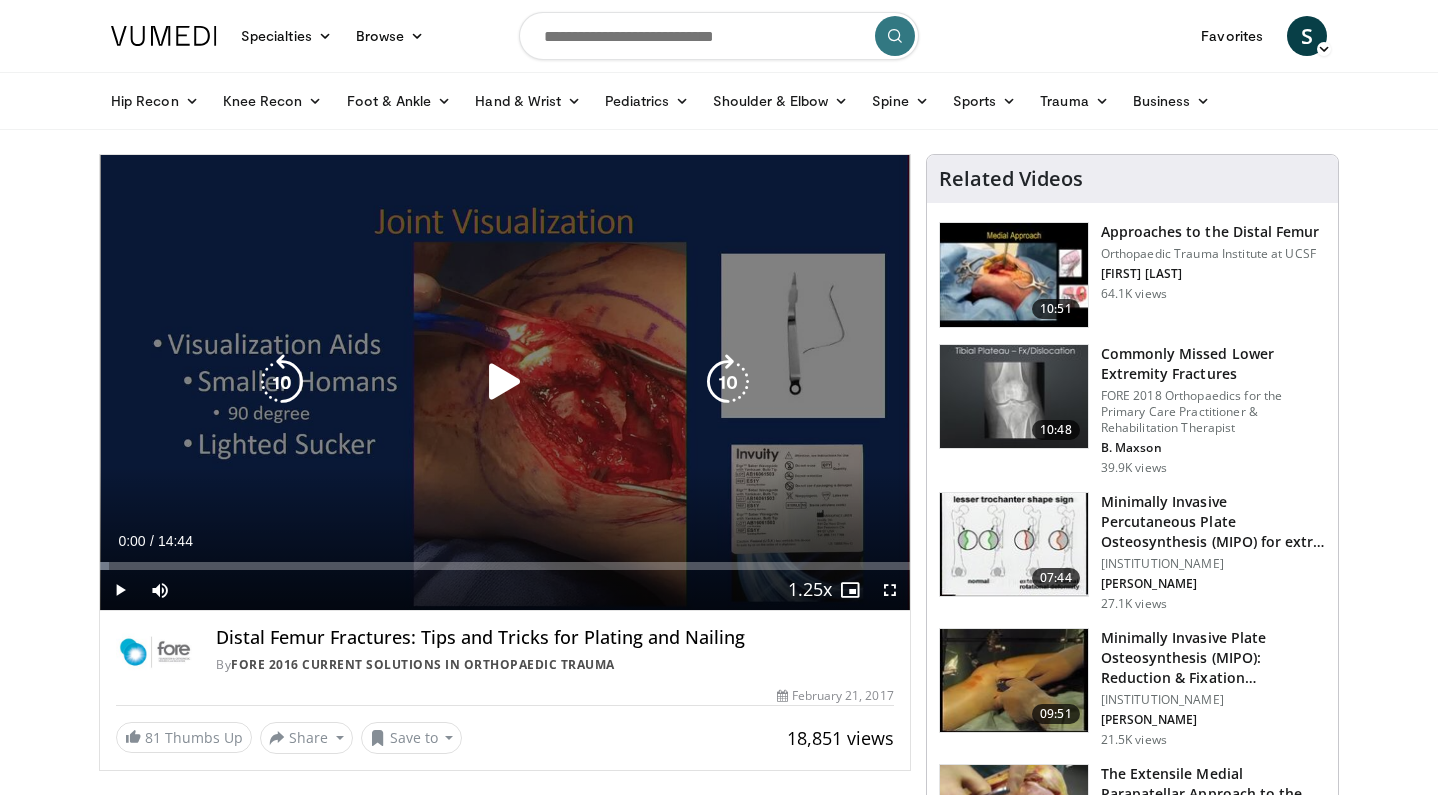 click at bounding box center (505, 382) 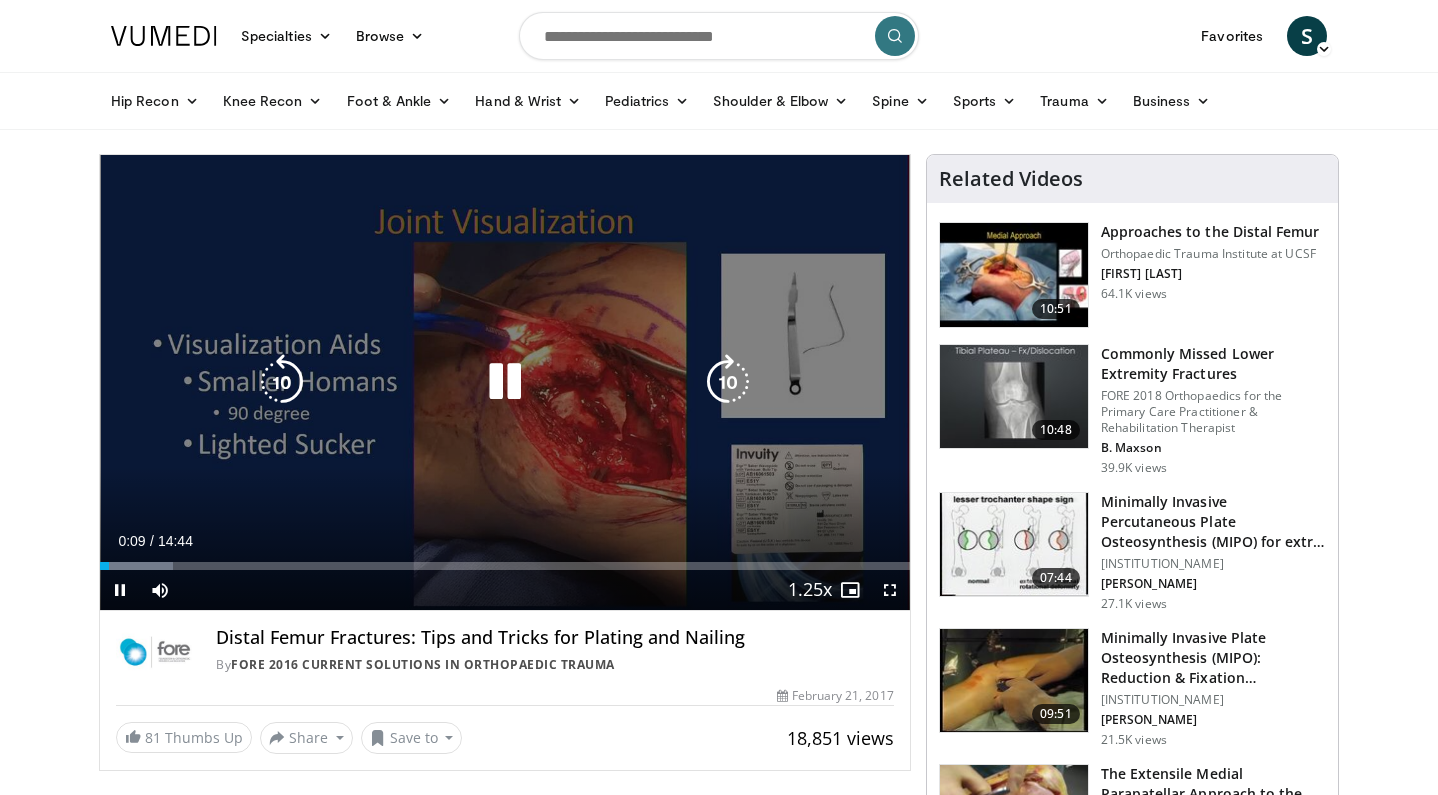 click at bounding box center [505, 382] 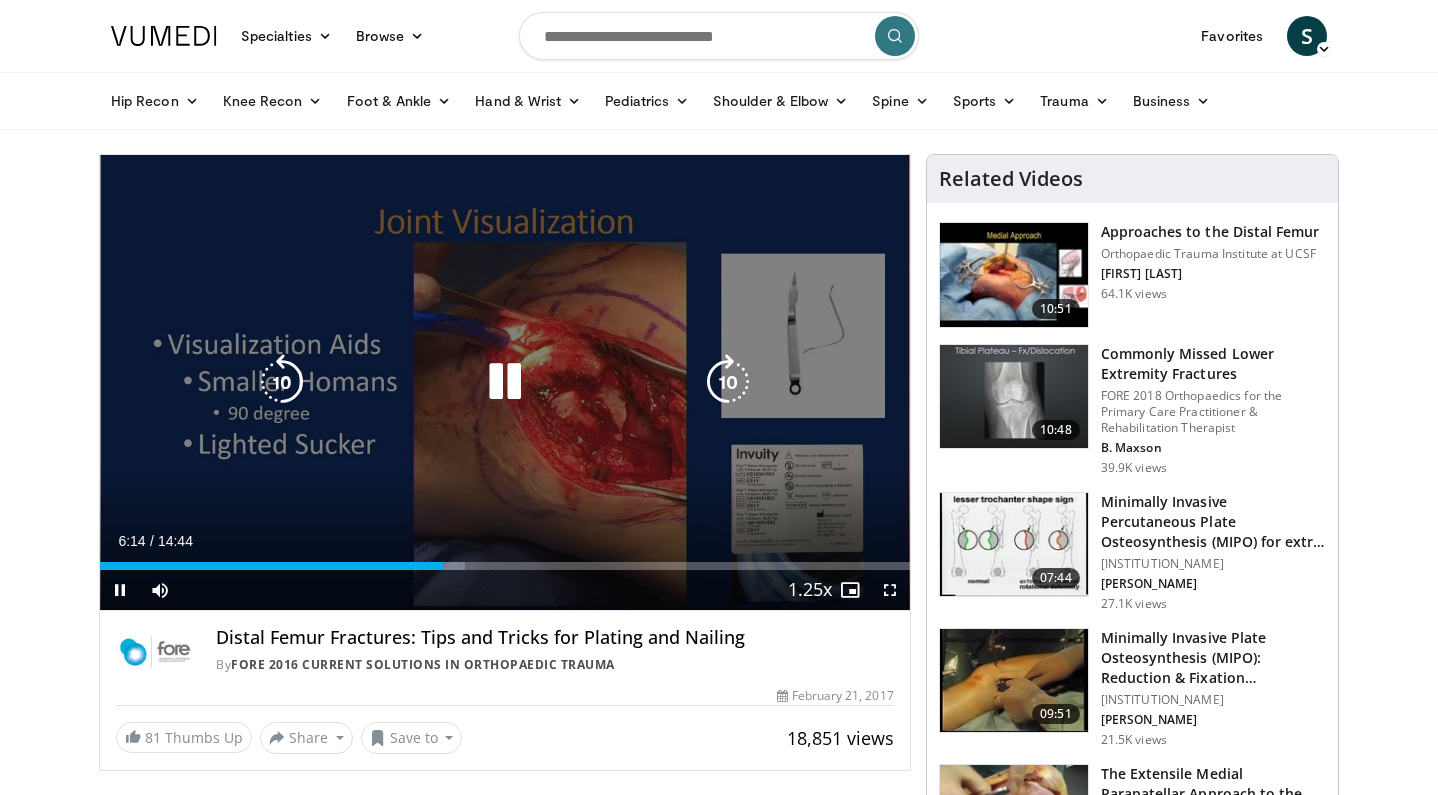 click at bounding box center (505, 382) 